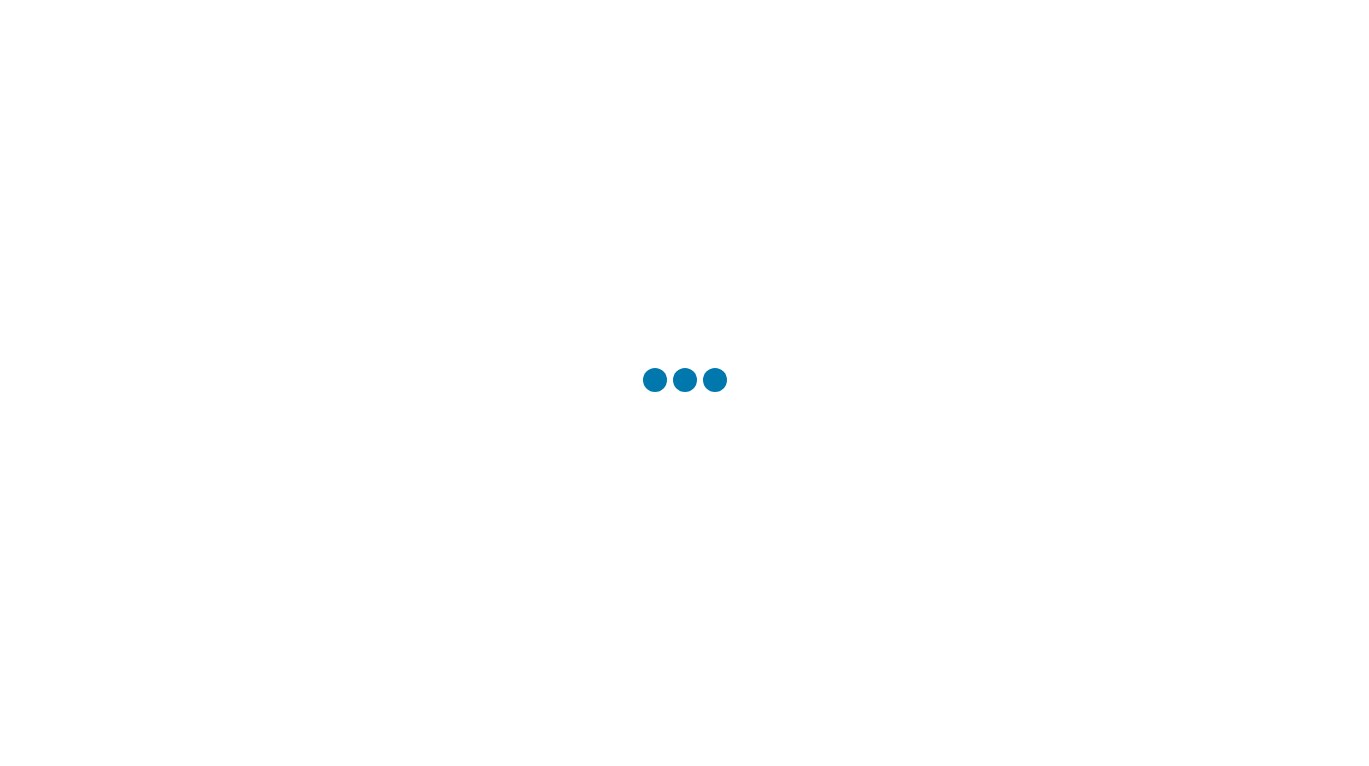 scroll, scrollTop: 0, scrollLeft: 0, axis: both 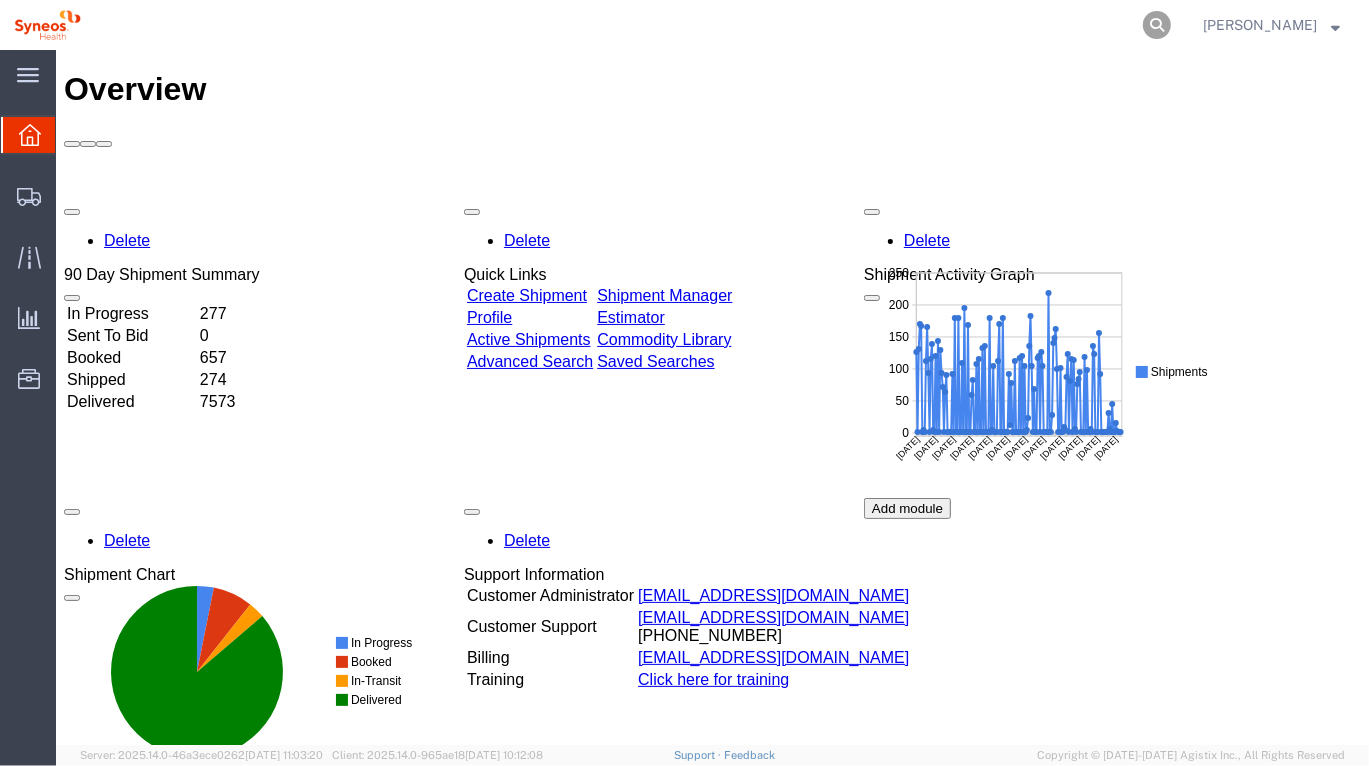 click 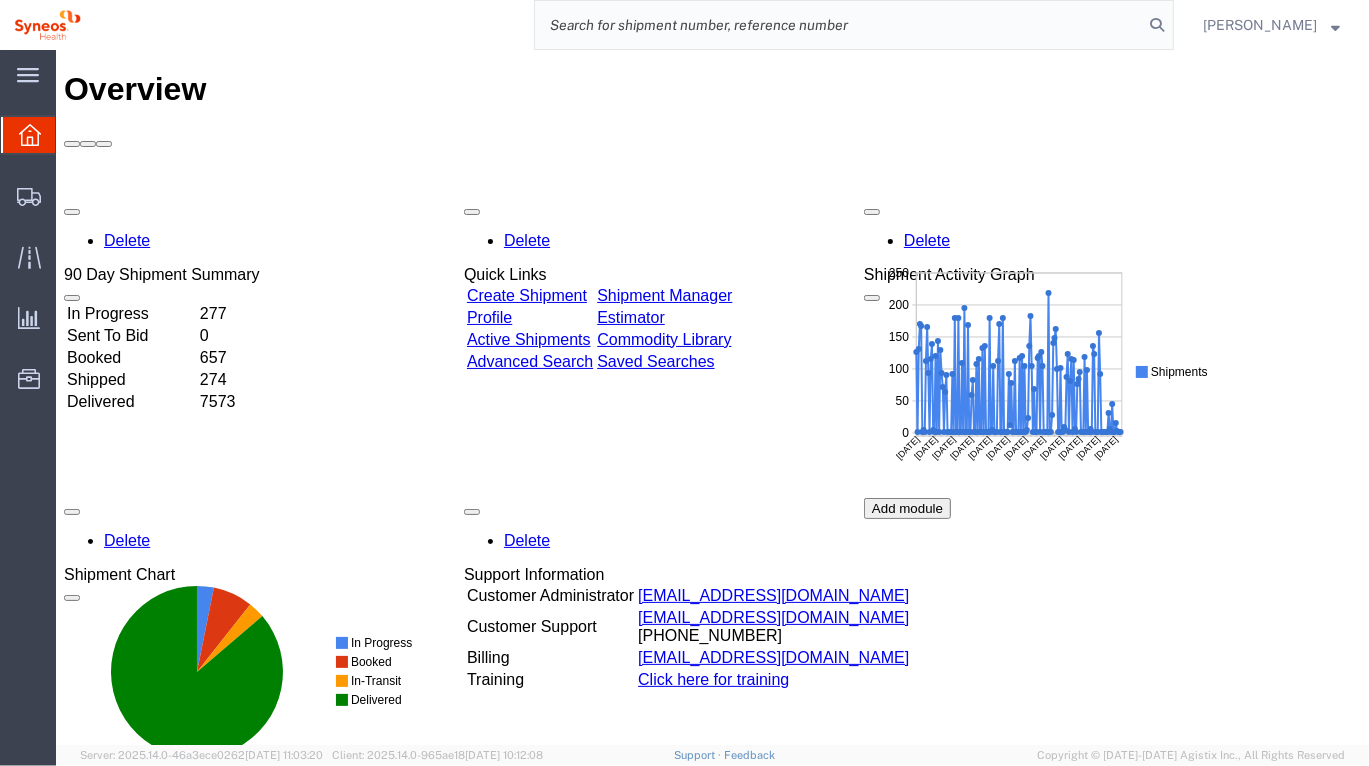 click 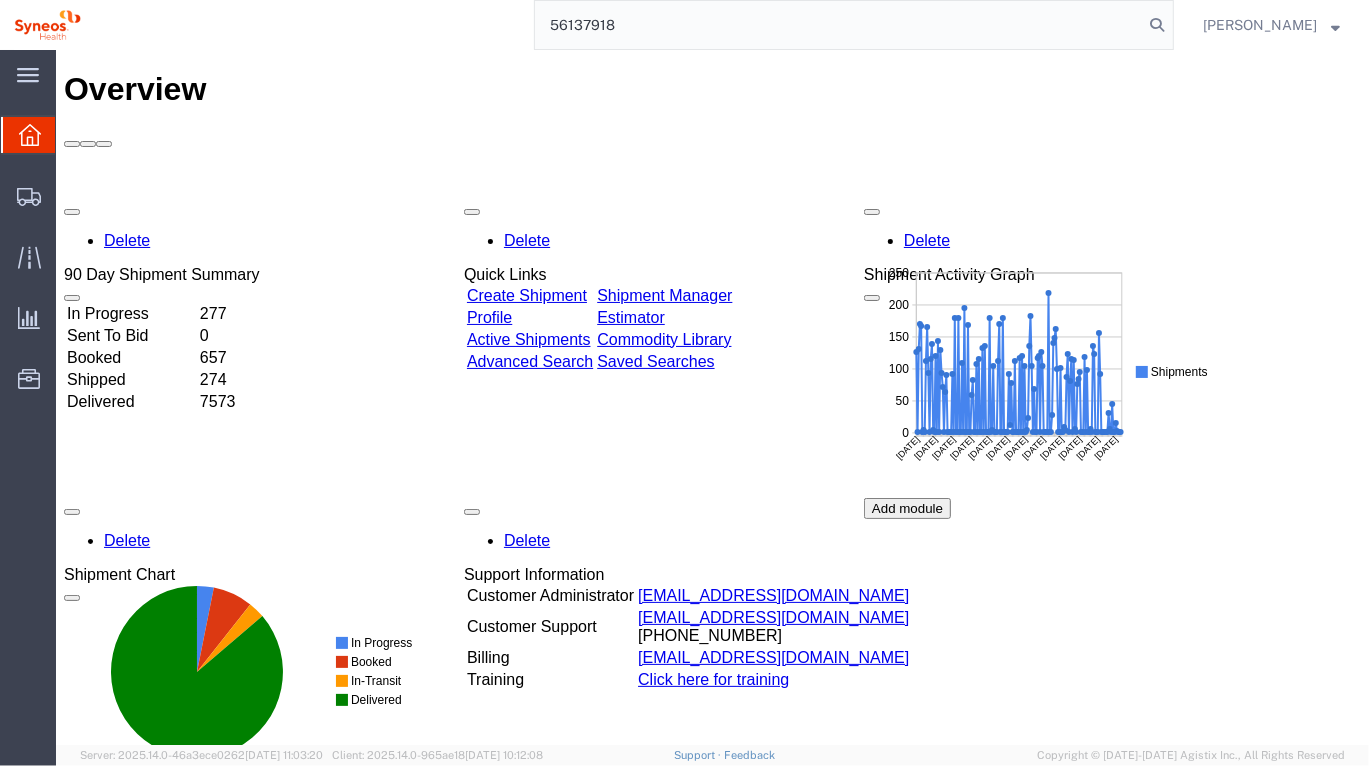 type on "56137918" 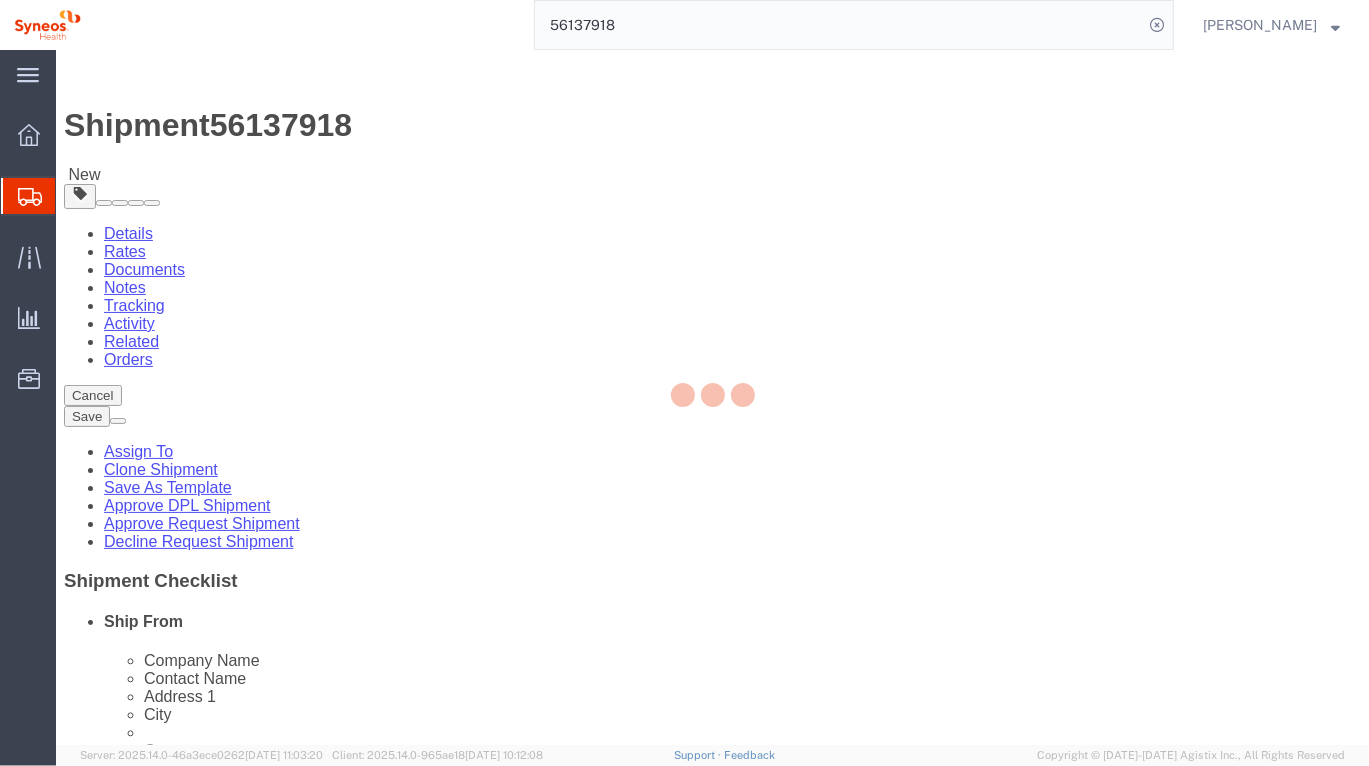 select 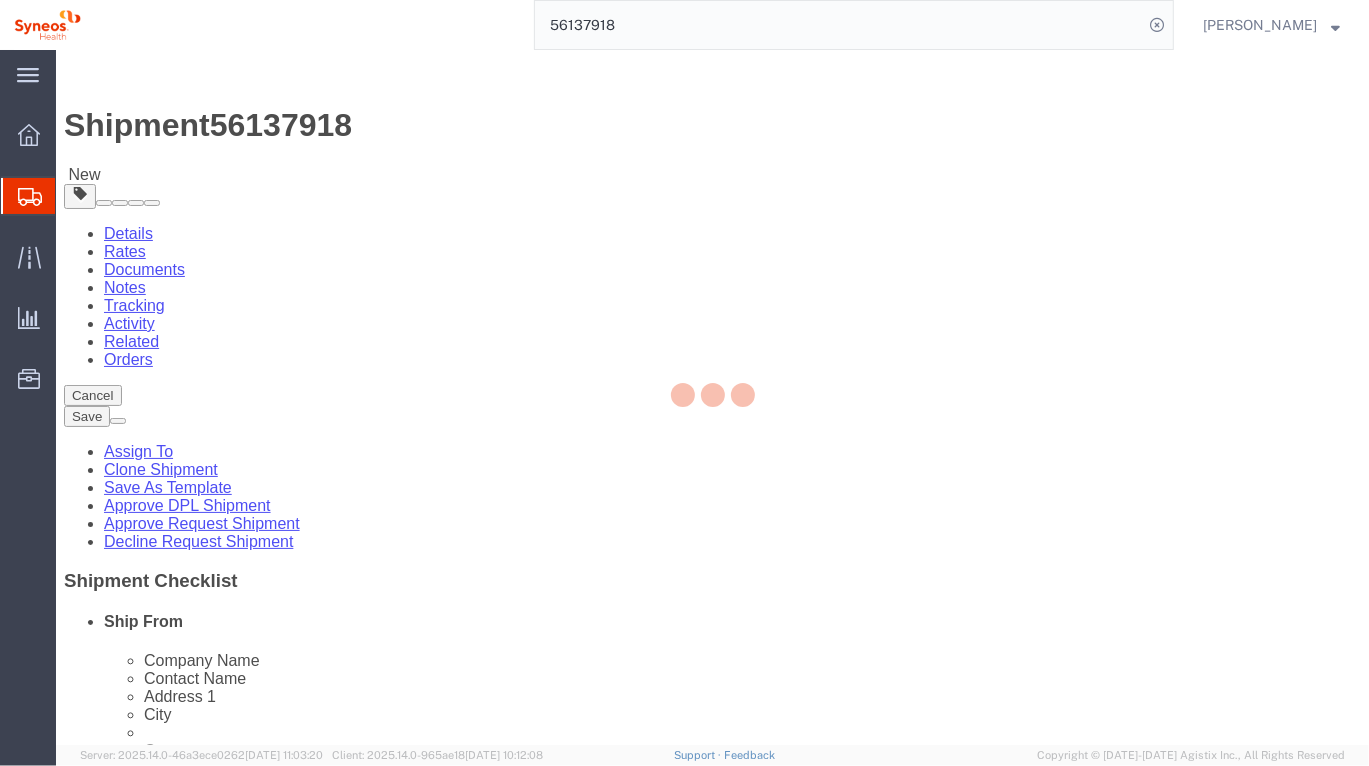 select 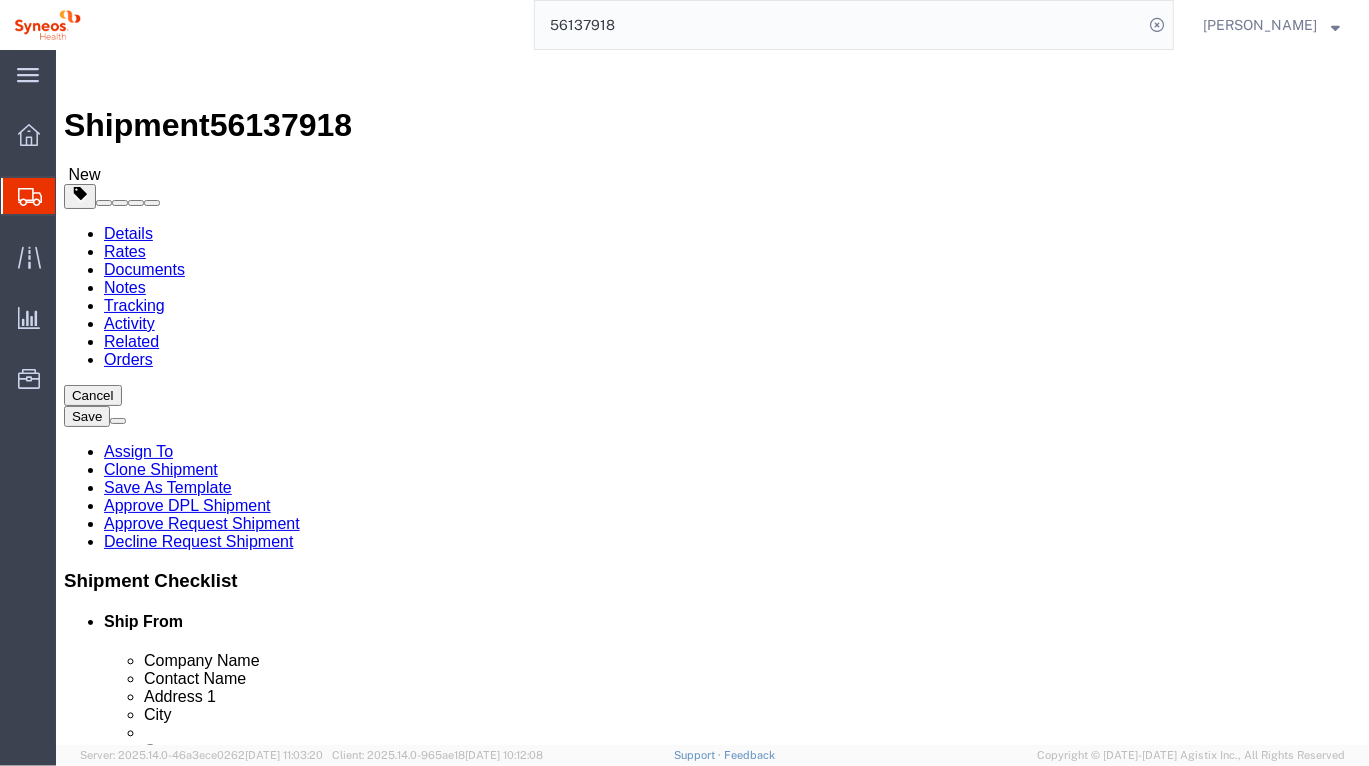 click on "Notes" 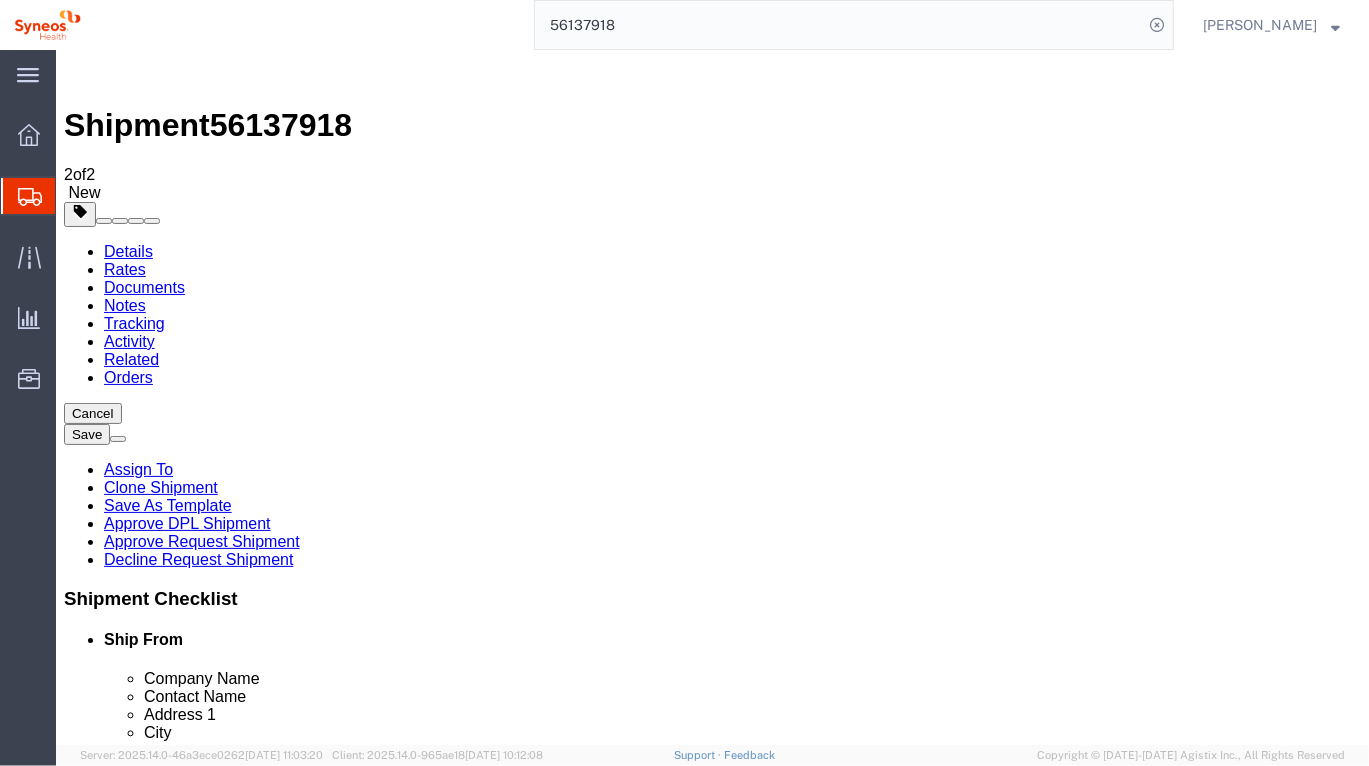 click at bounding box center [117, 438] 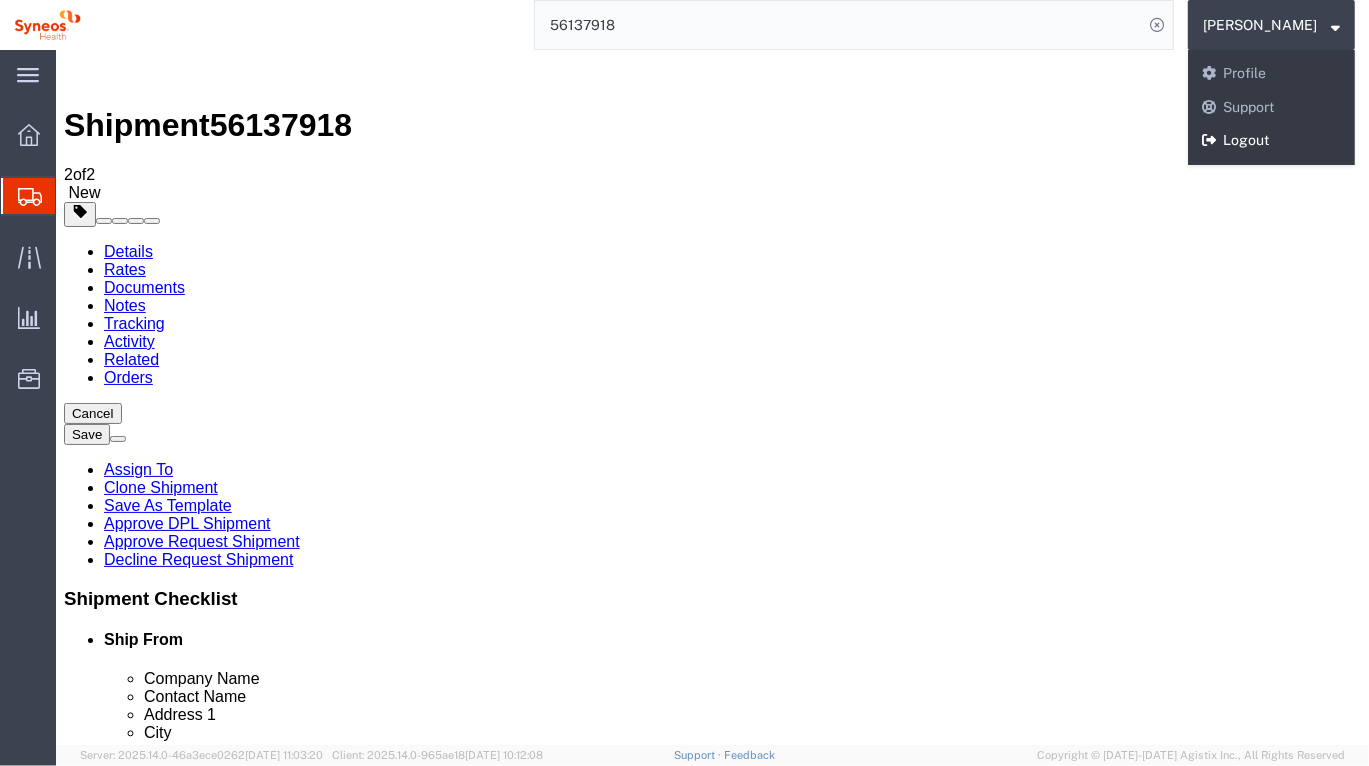 drag, startPoint x: 1254, startPoint y: 137, endPoint x: 1037, endPoint y: 54, distance: 232.33167 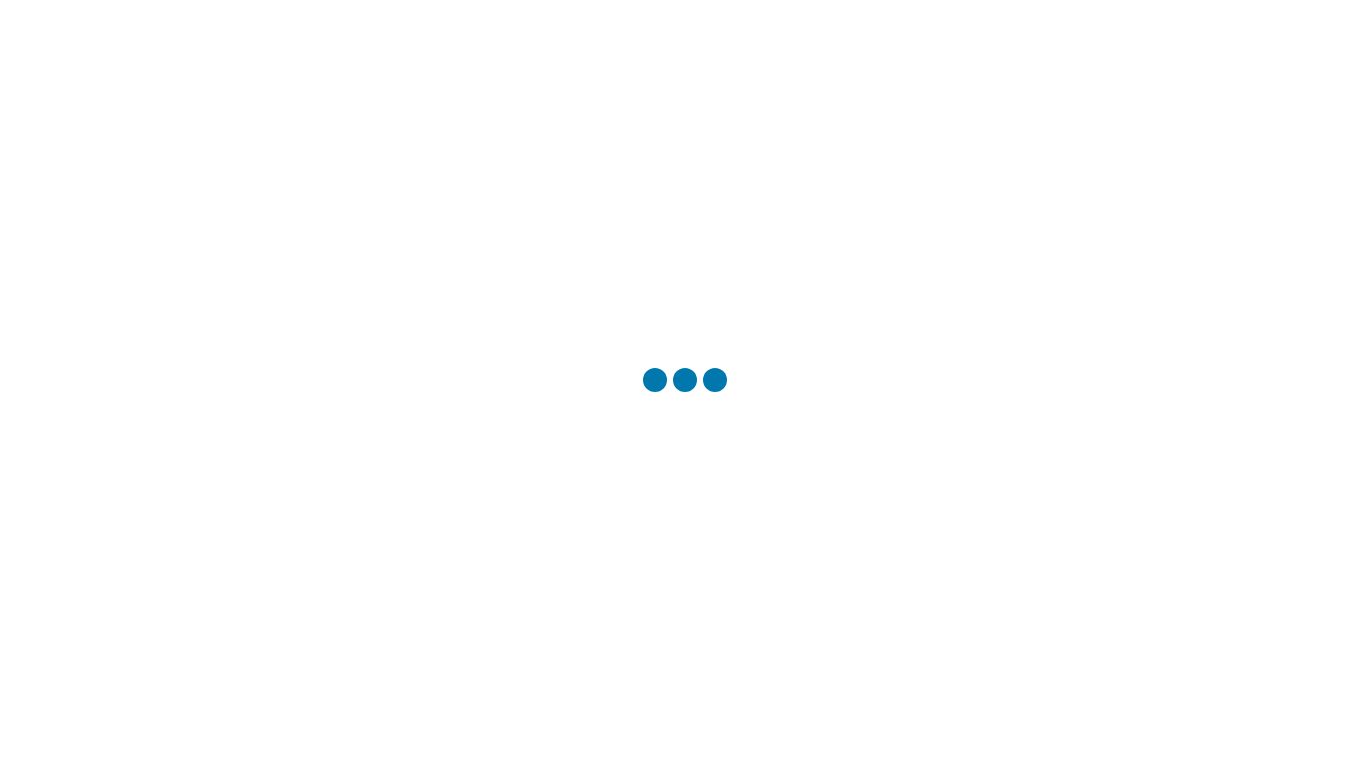 scroll, scrollTop: 0, scrollLeft: 0, axis: both 